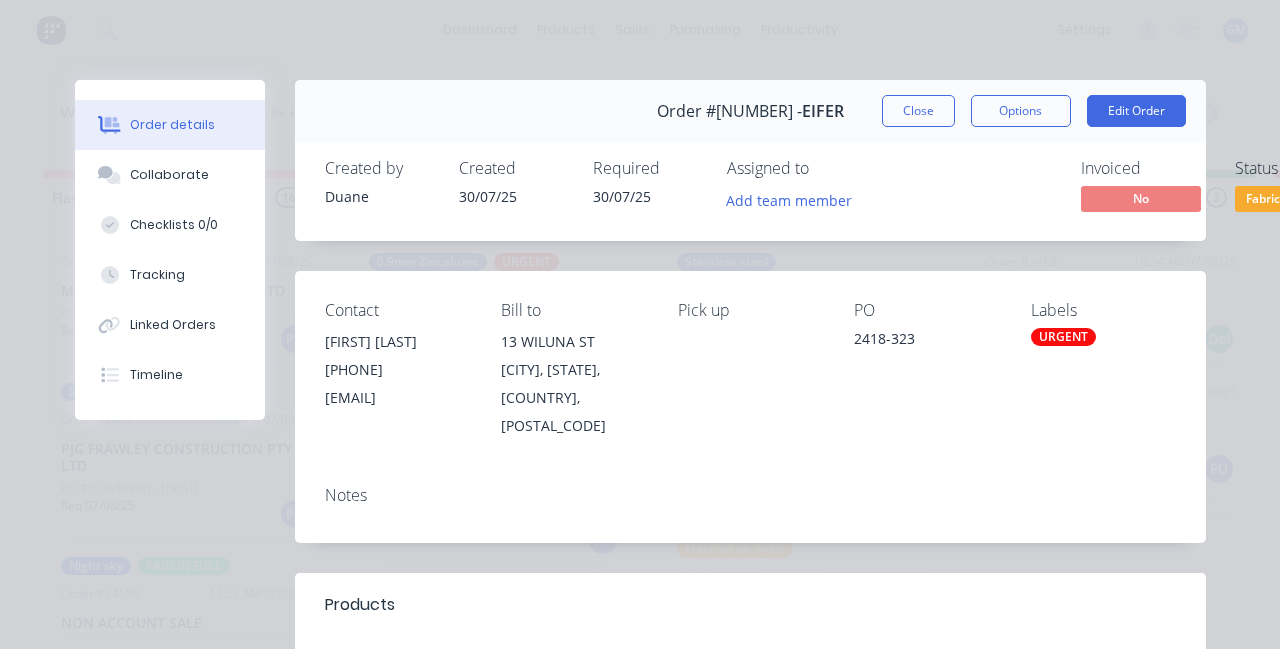 click at bounding box center (2660, 392) 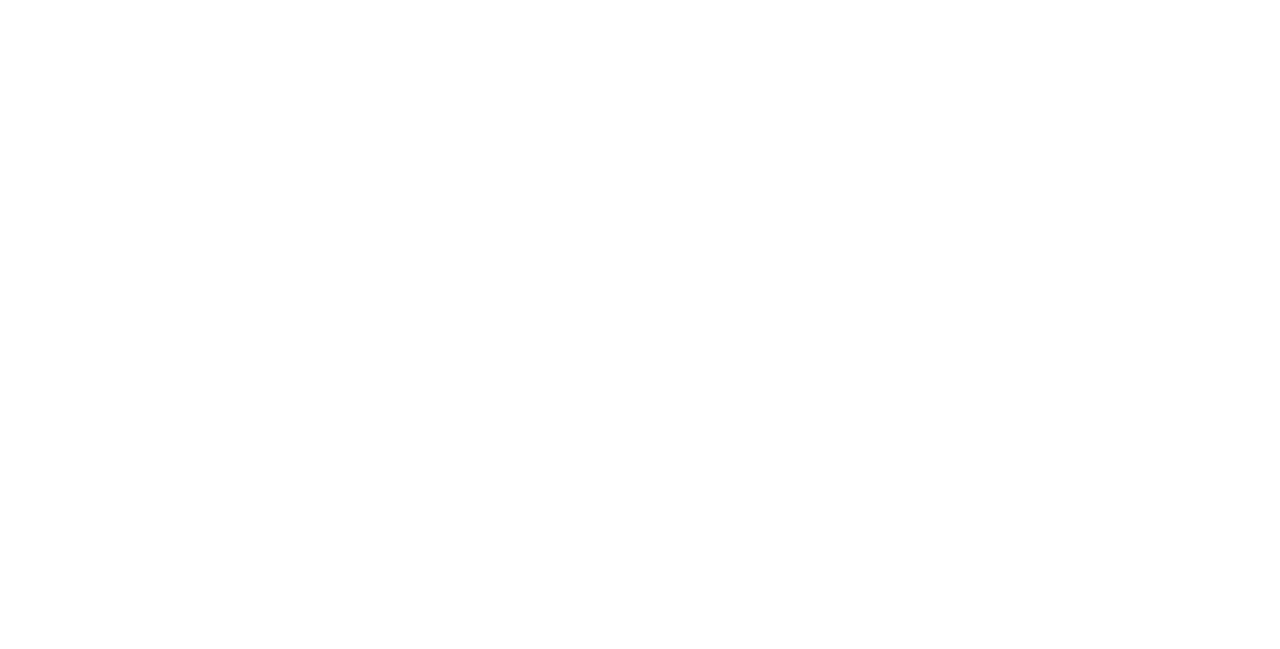 scroll, scrollTop: 1232, scrollLeft: 0, axis: vertical 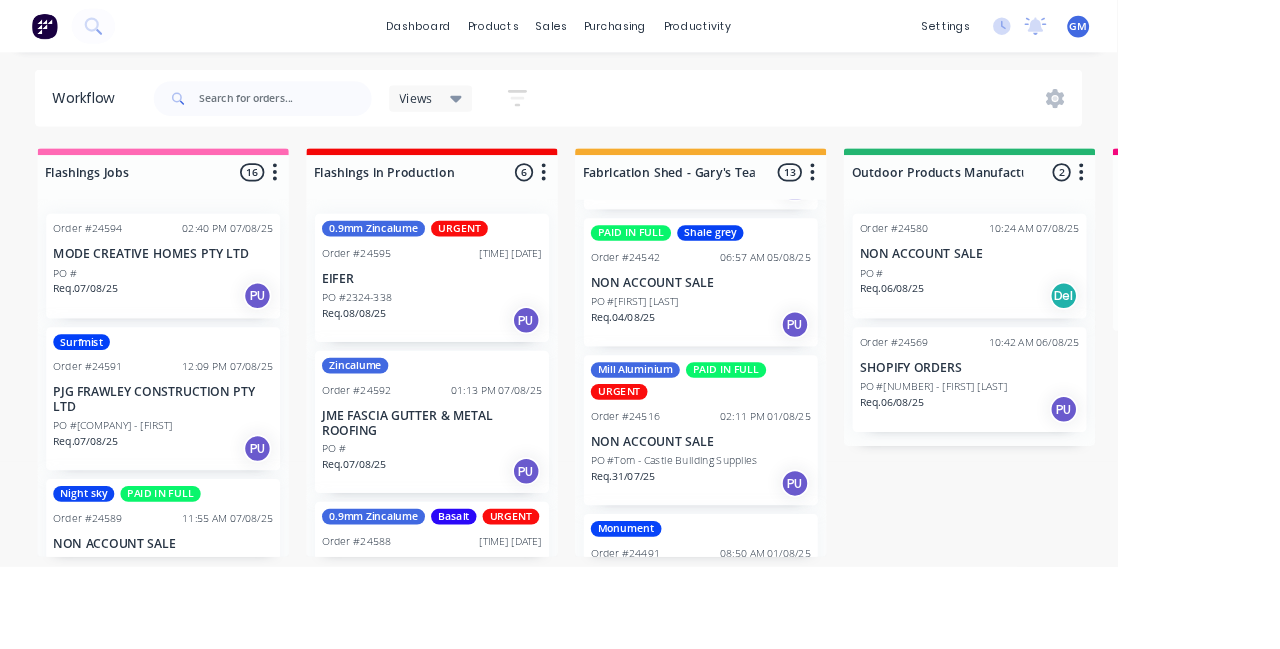 click on "Mill Aluminium PAID IN FULL URGENT Order #[NUMBER] [TIME] [DATE] NON ACCOUNT SALE PO #[FIRST] - [COMPANY] Req. [DATE] PU" at bounding box center (803, 493) 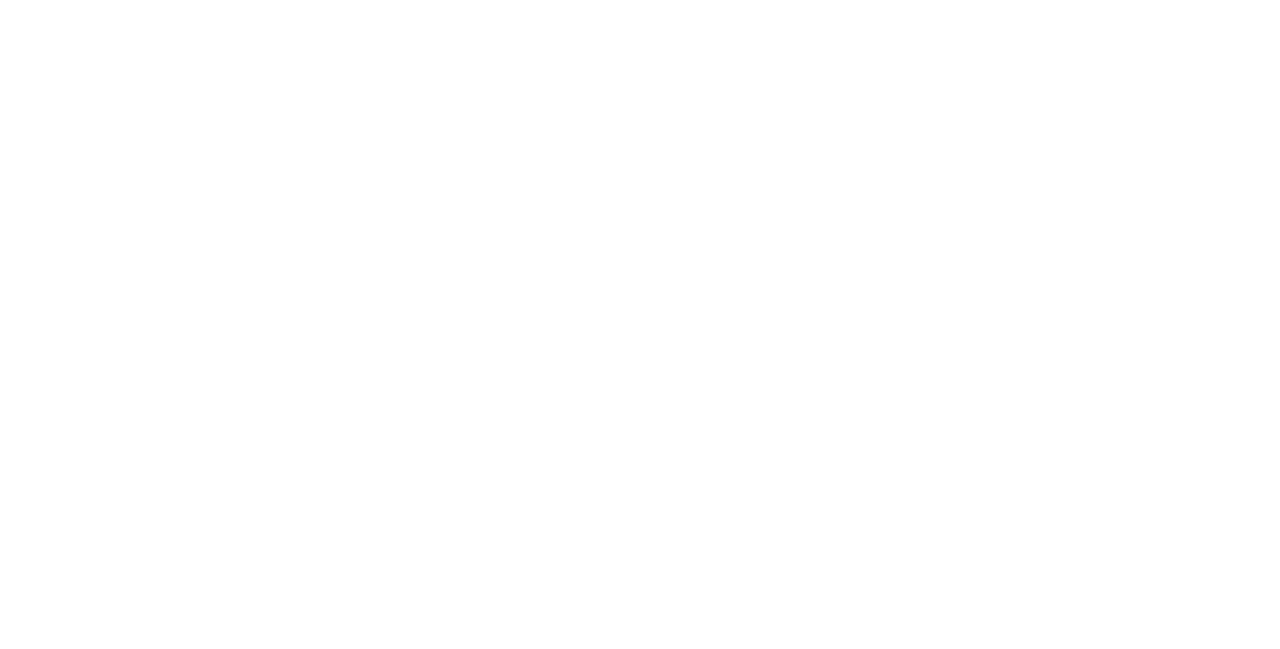 click on "Close" at bounding box center [918, 111] 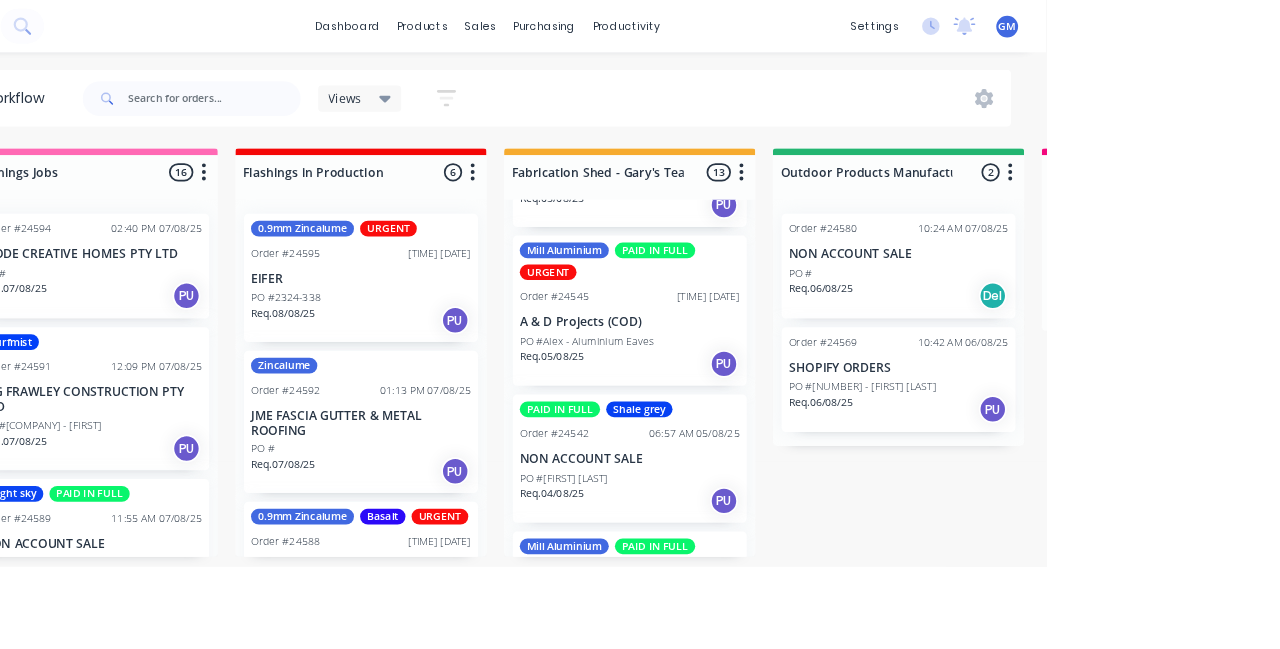 scroll, scrollTop: 570, scrollLeft: 0, axis: vertical 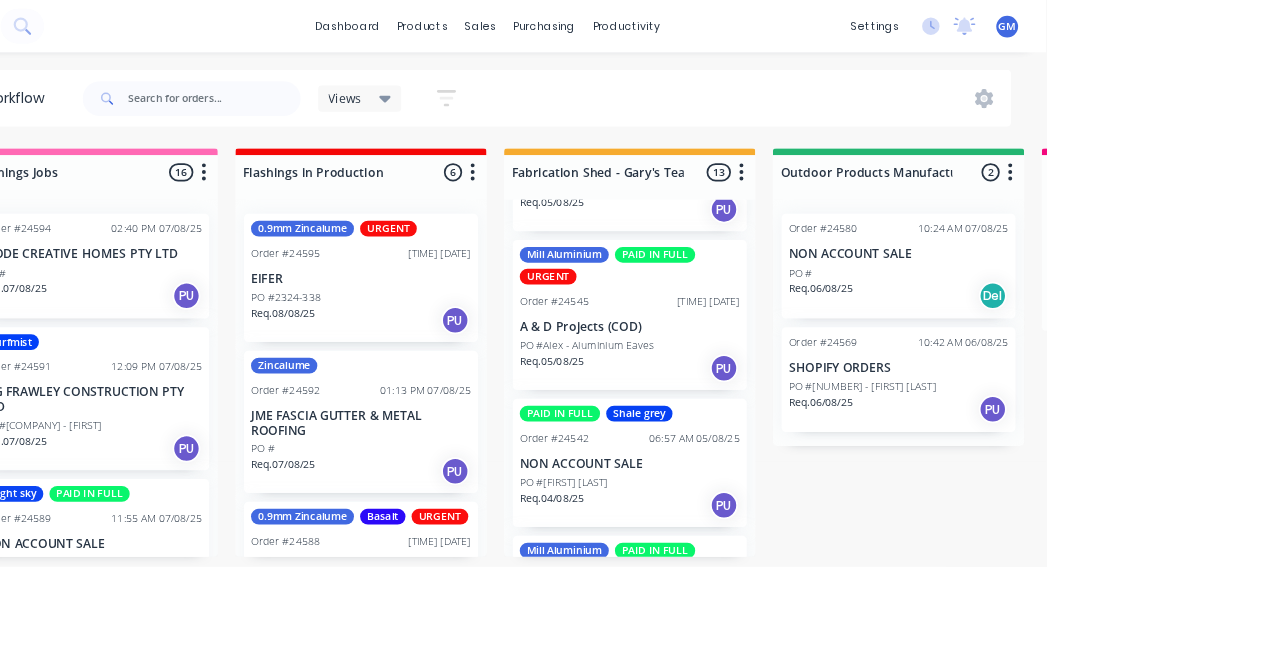 click on "Mill Aluminium PAID IN FULL URGENT Order #[NUMBER] [TIME] [DATE] A & D Projects (COD) PO #[FIRST] - Aluminium Eaves Req. [DATE] PU" at bounding box center (803, 361) 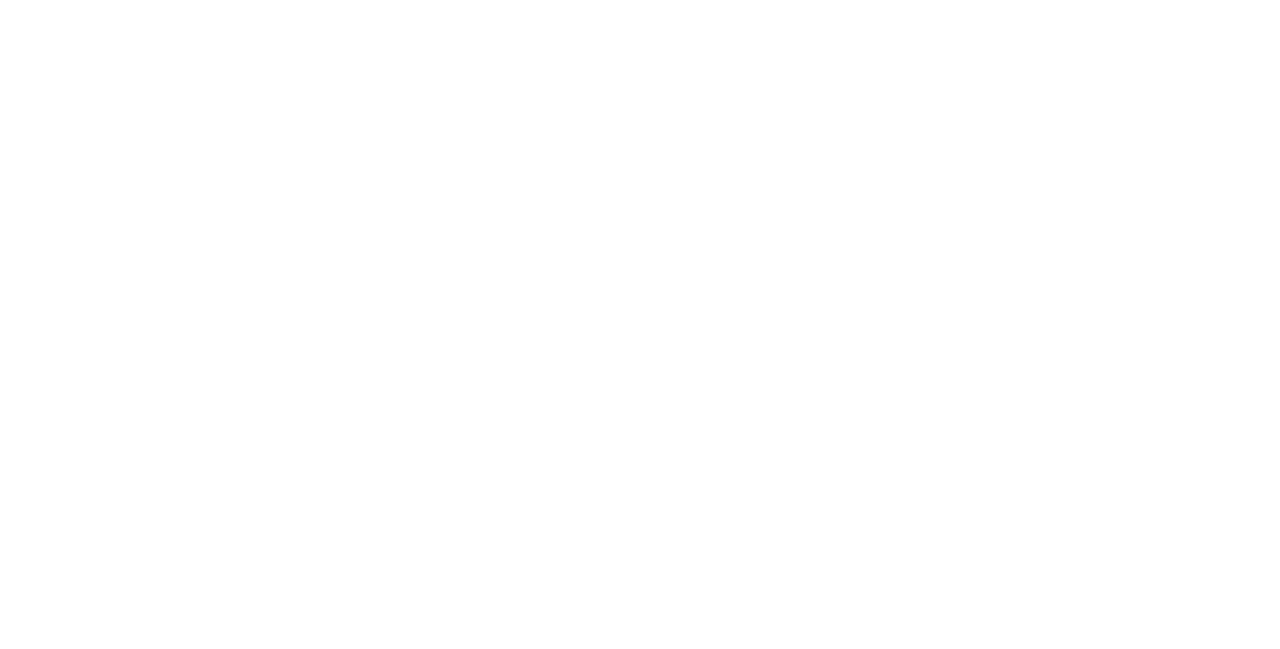 click on "Mill Aluminium  PAID IN FULL URGENT" at bounding box center (1103, 362) 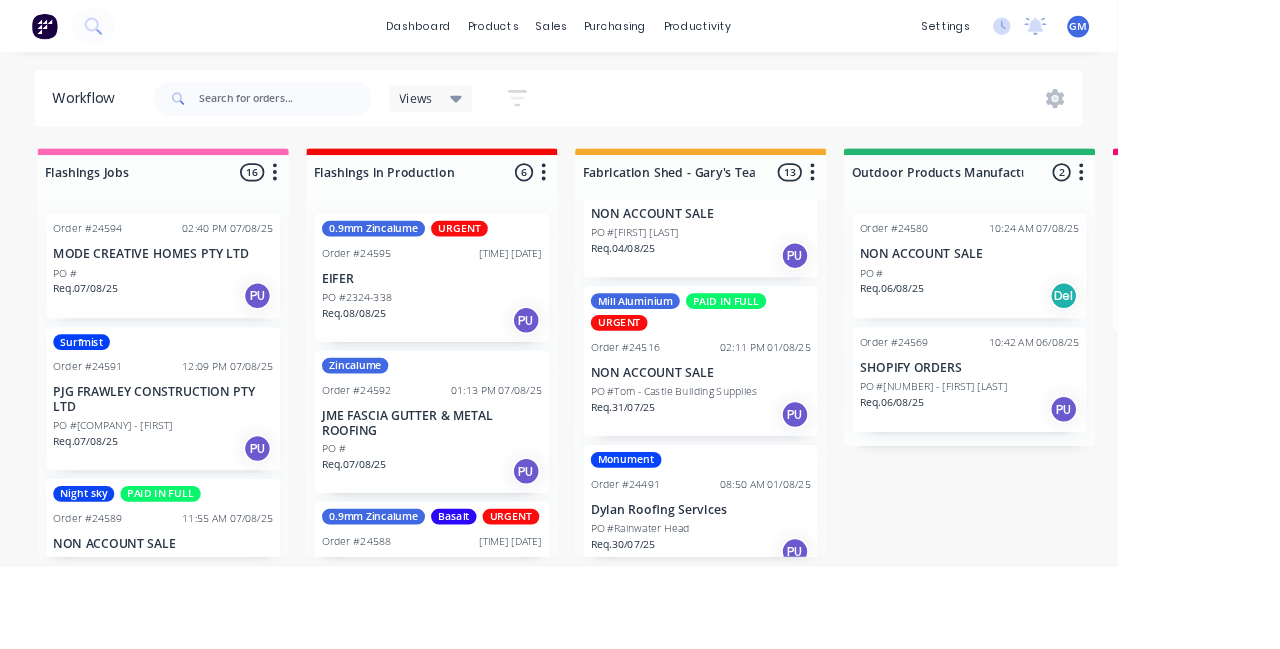 scroll, scrollTop: 862, scrollLeft: 0, axis: vertical 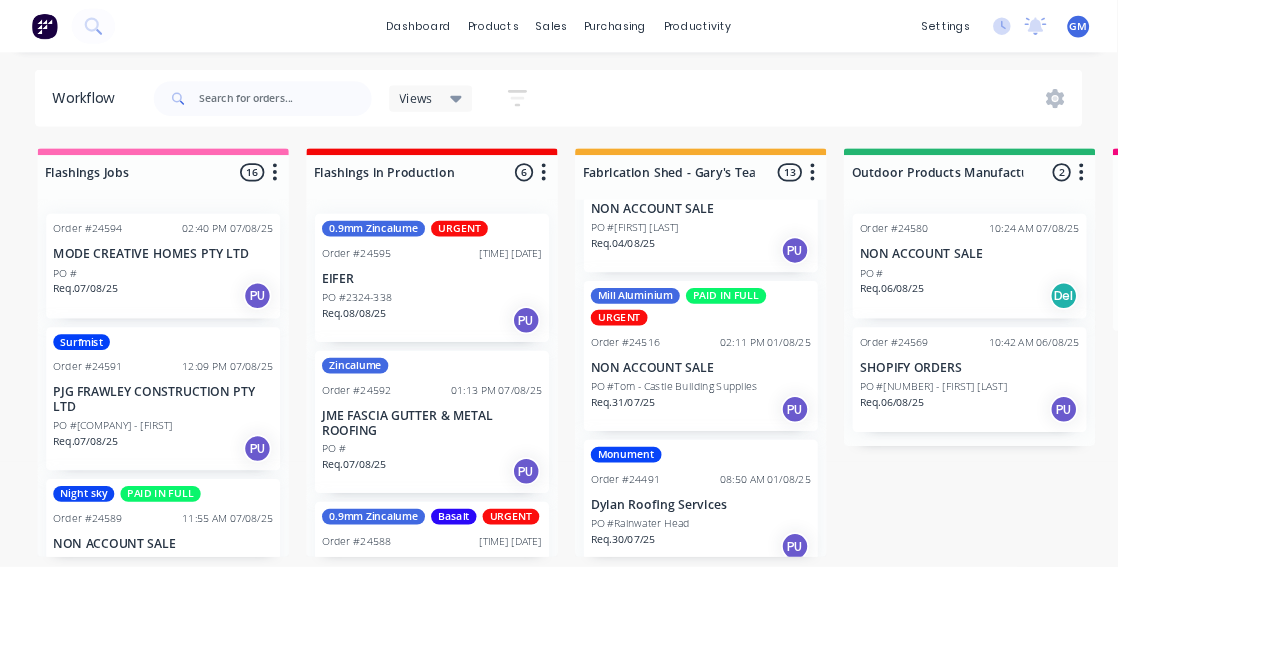 click on "NON ACCOUNT SALE" at bounding box center [803, 421] 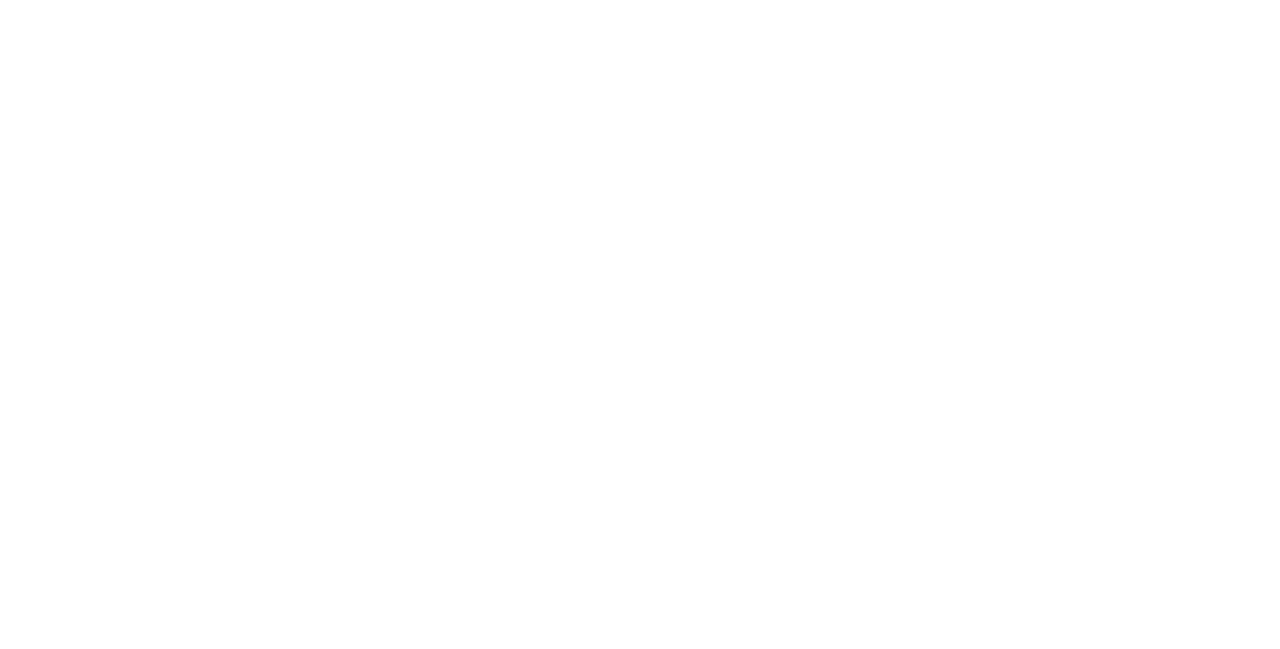 click on "Close" at bounding box center [918, 111] 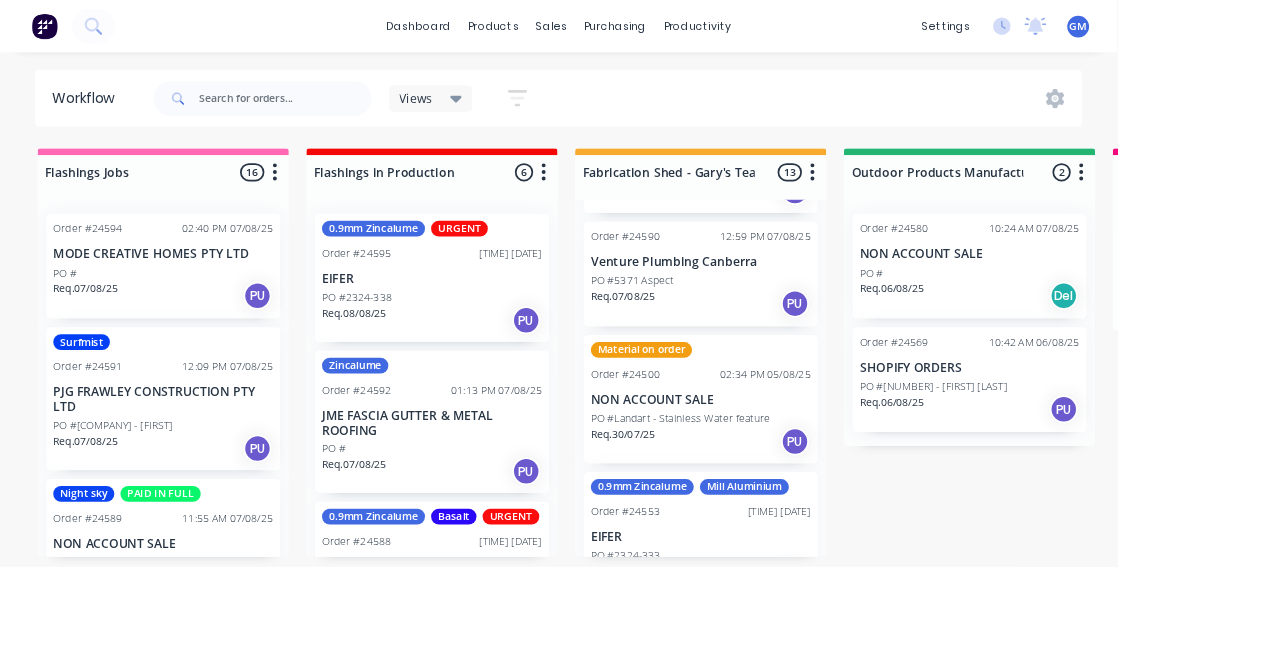 scroll, scrollTop: 139, scrollLeft: 0, axis: vertical 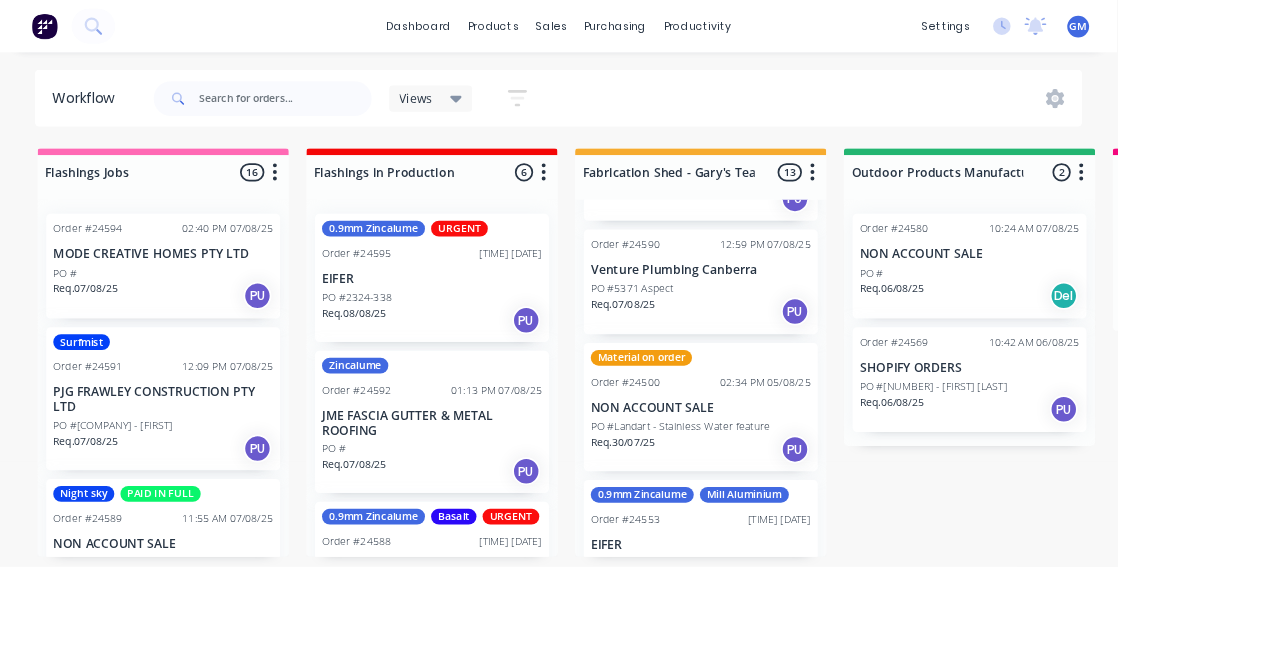 click on "0.9mm Zincalume Mill Aluminium Order #[NUMBER] [TIME] [DATE] EIFER PO #[NUMBER]-[NUMBER] Req. [DATE] PU" at bounding box center (803, 623) 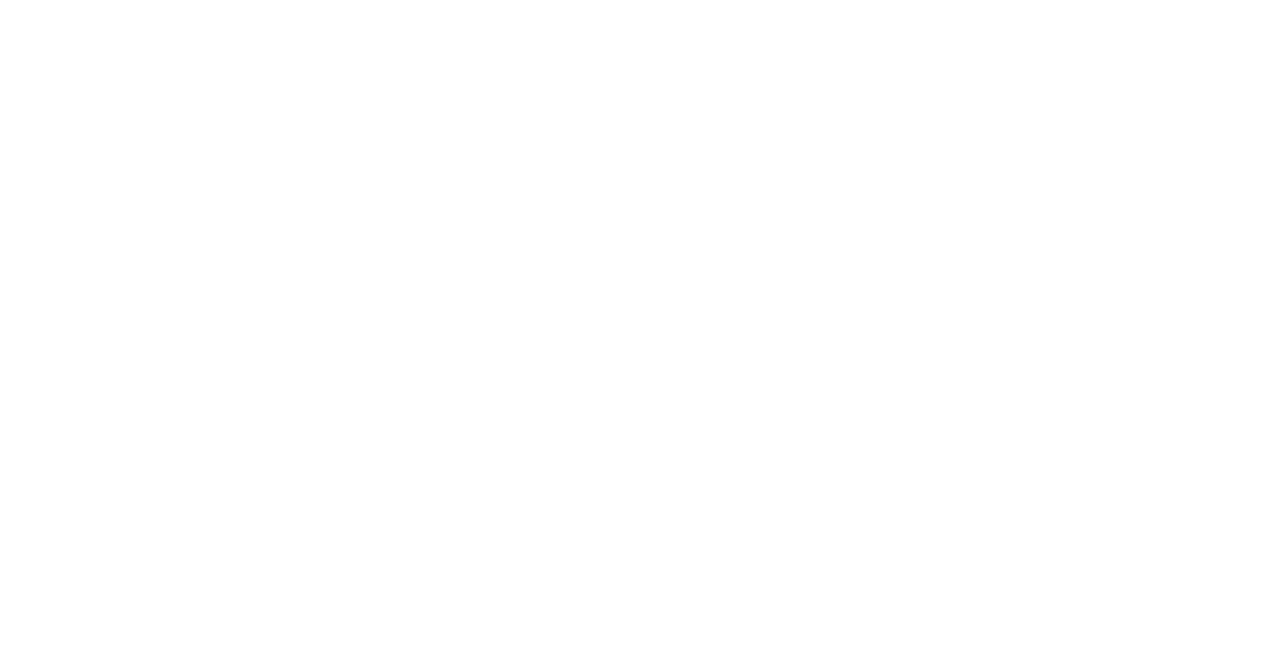 scroll, scrollTop: 0, scrollLeft: 0, axis: both 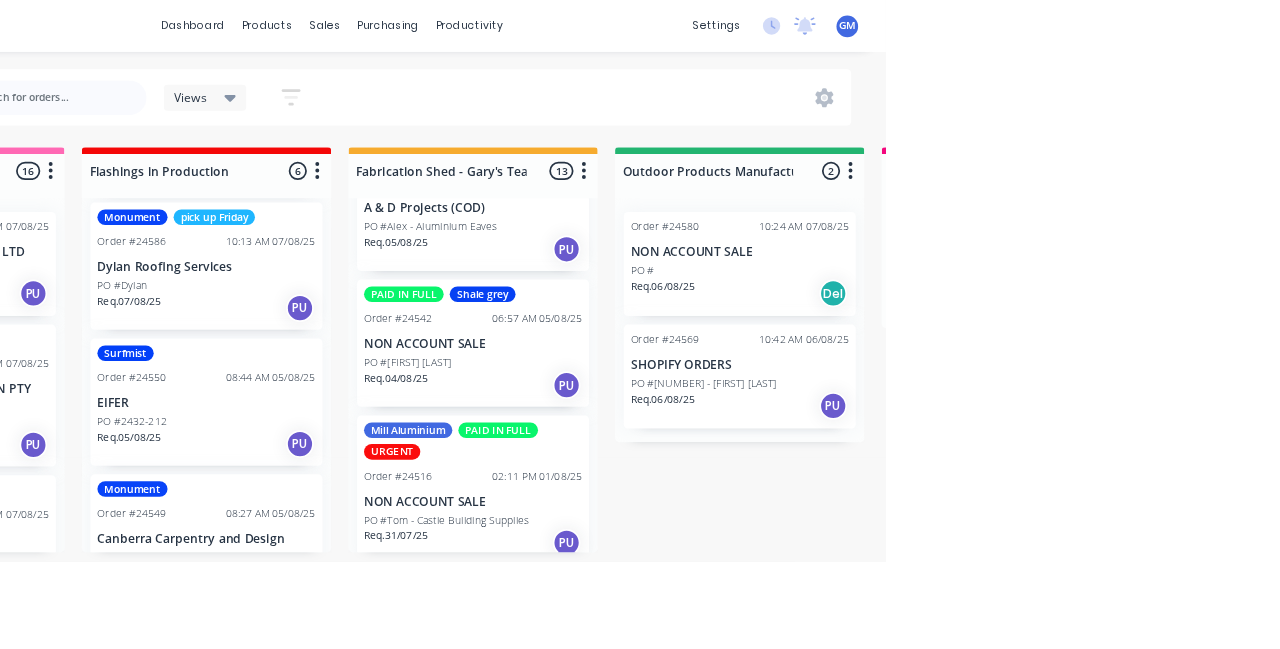 click on "Mill Aluminium PAID IN FULL URGENT Order #[NUMBER] [TIME] [DATE] NON ACCOUNT SALE PO #[FIRST] - [COMPANY] Req. [DATE] PU" at bounding box center (803, 566) 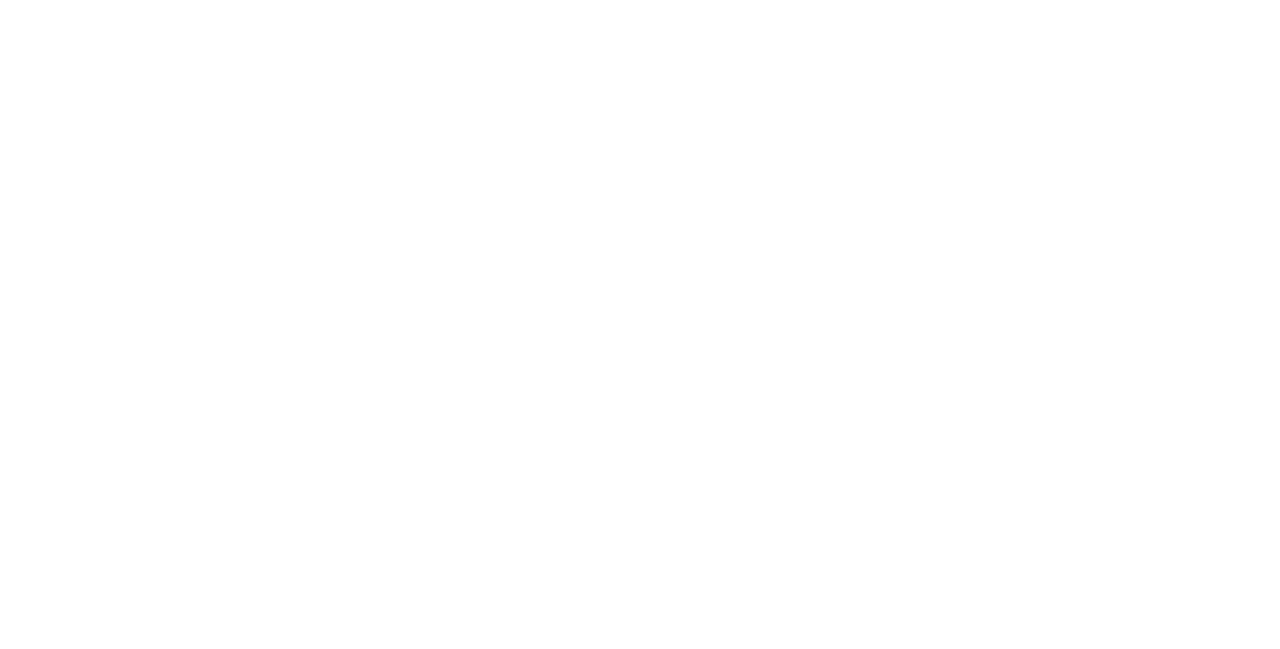 click at bounding box center (342, 625) 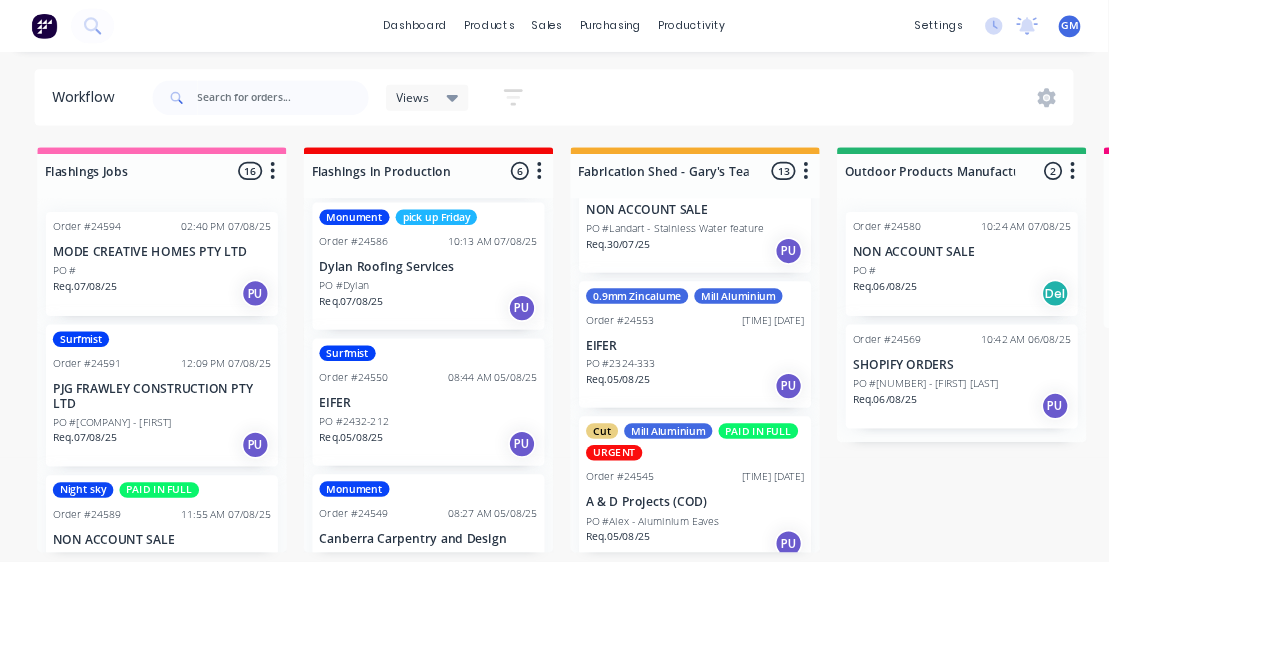 scroll, scrollTop: 363, scrollLeft: 0, axis: vertical 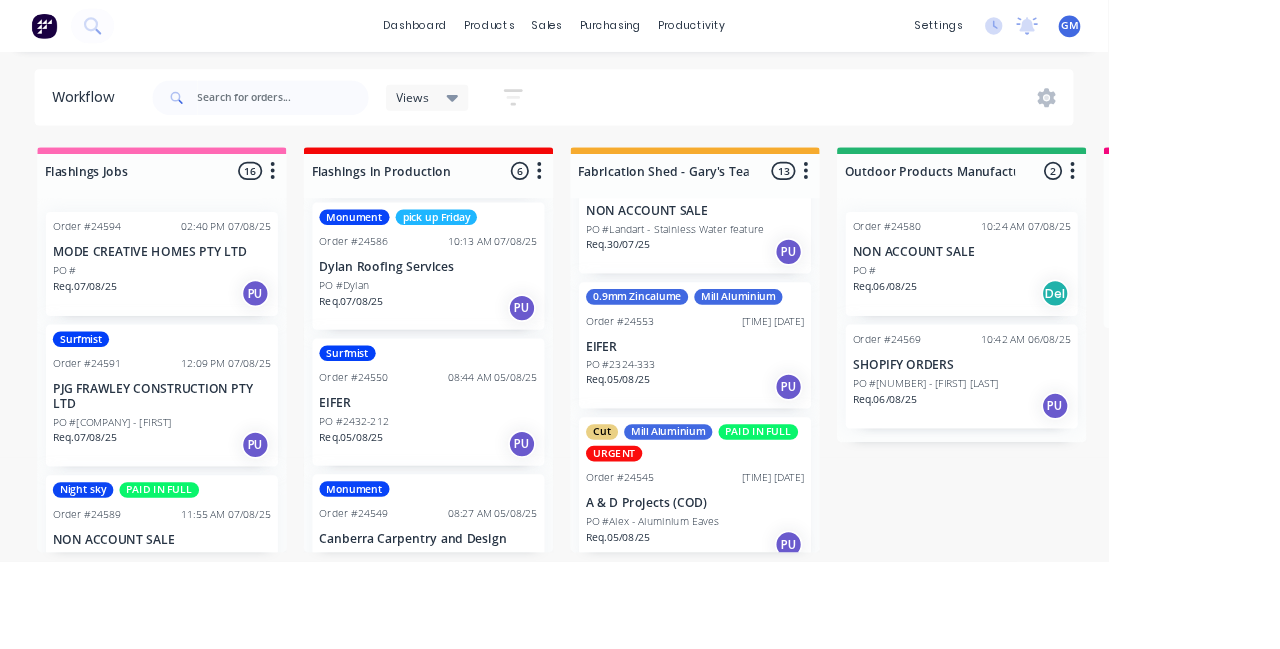 click on "[TIME] [DATE]" at bounding box center (893, 371) 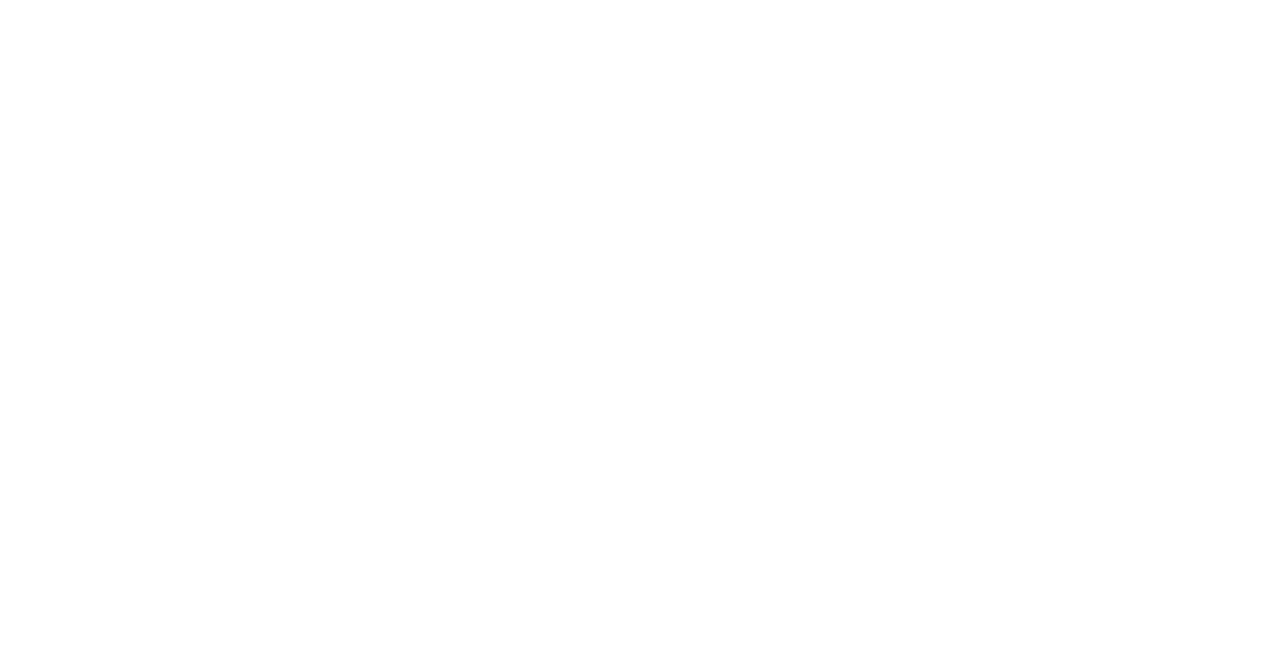 scroll, scrollTop: 0, scrollLeft: 0, axis: both 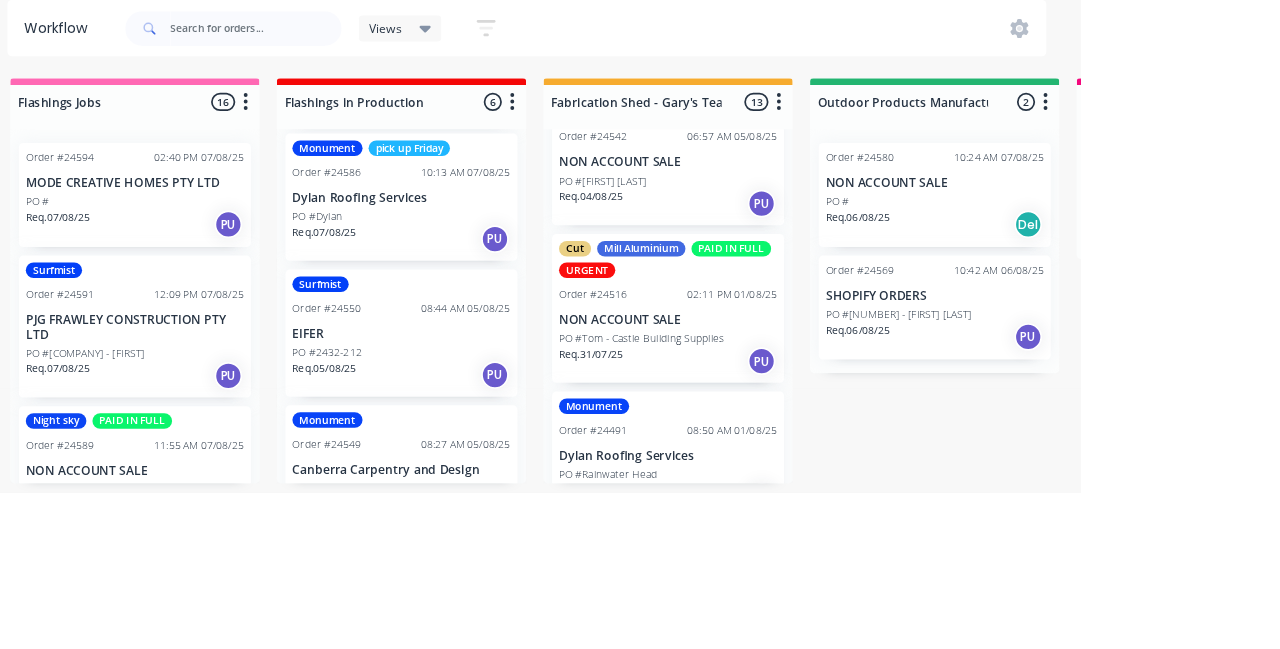click on "PO #Tom - Castle Building Supplies" at bounding box center [772, 471] 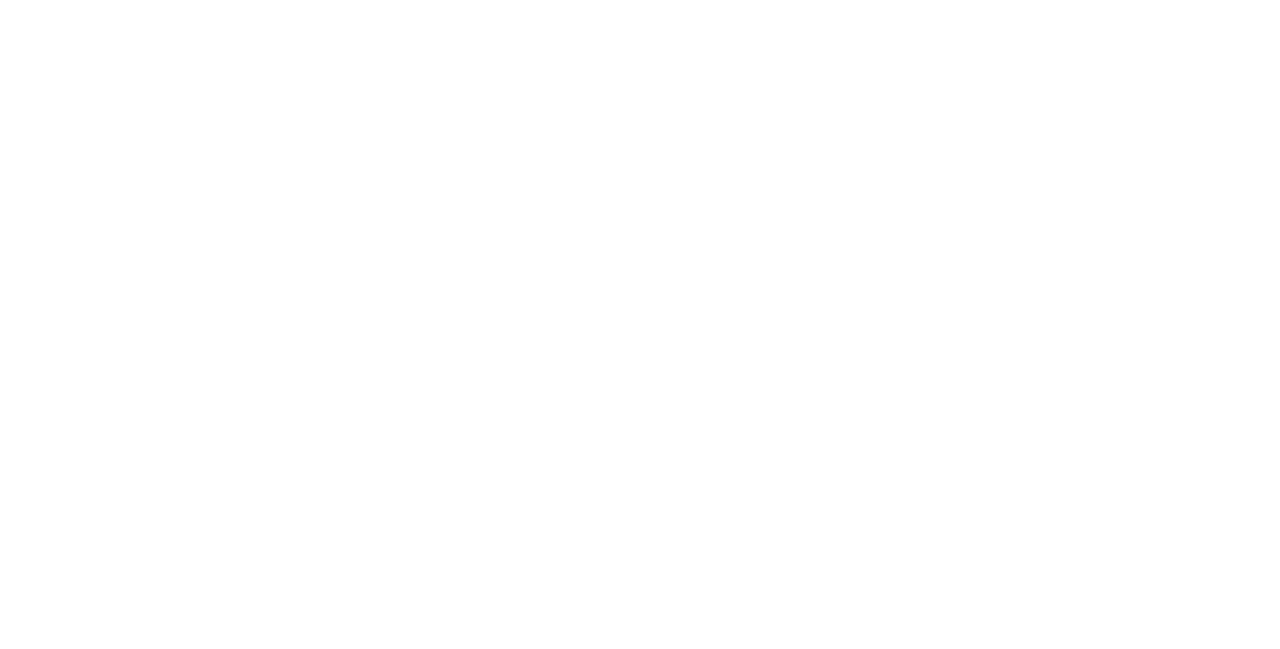 click on "URGENT" at bounding box center (1063, 412) 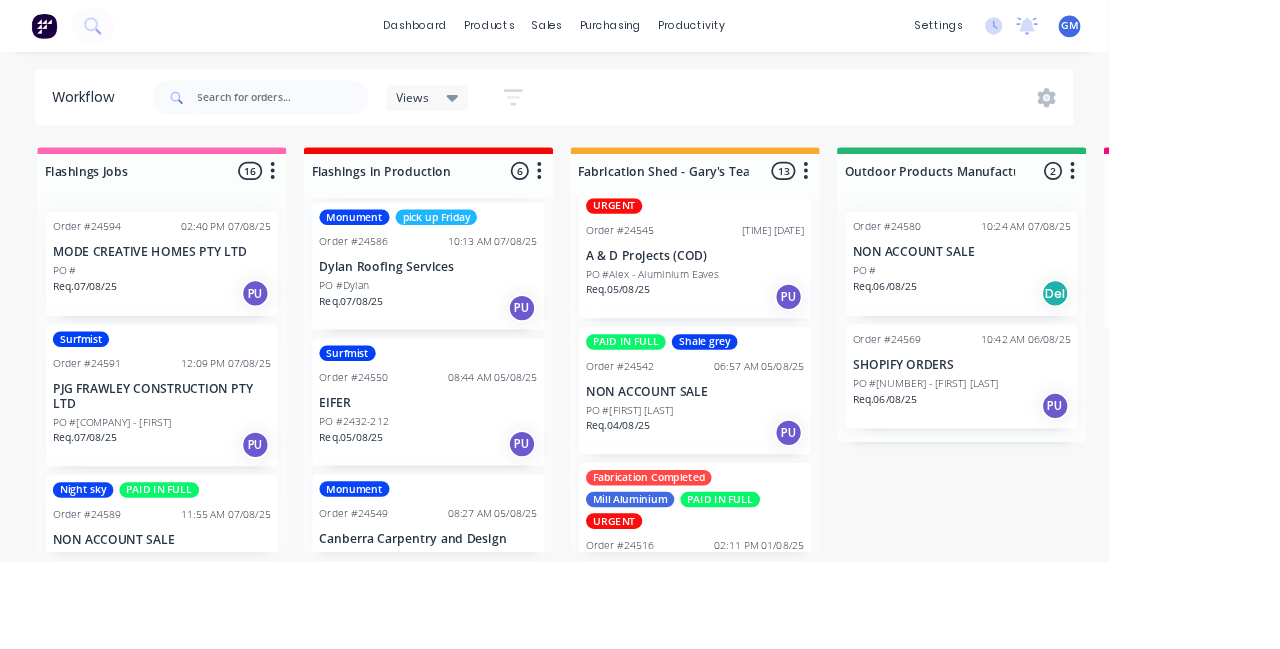 scroll, scrollTop: 538, scrollLeft: 0, axis: vertical 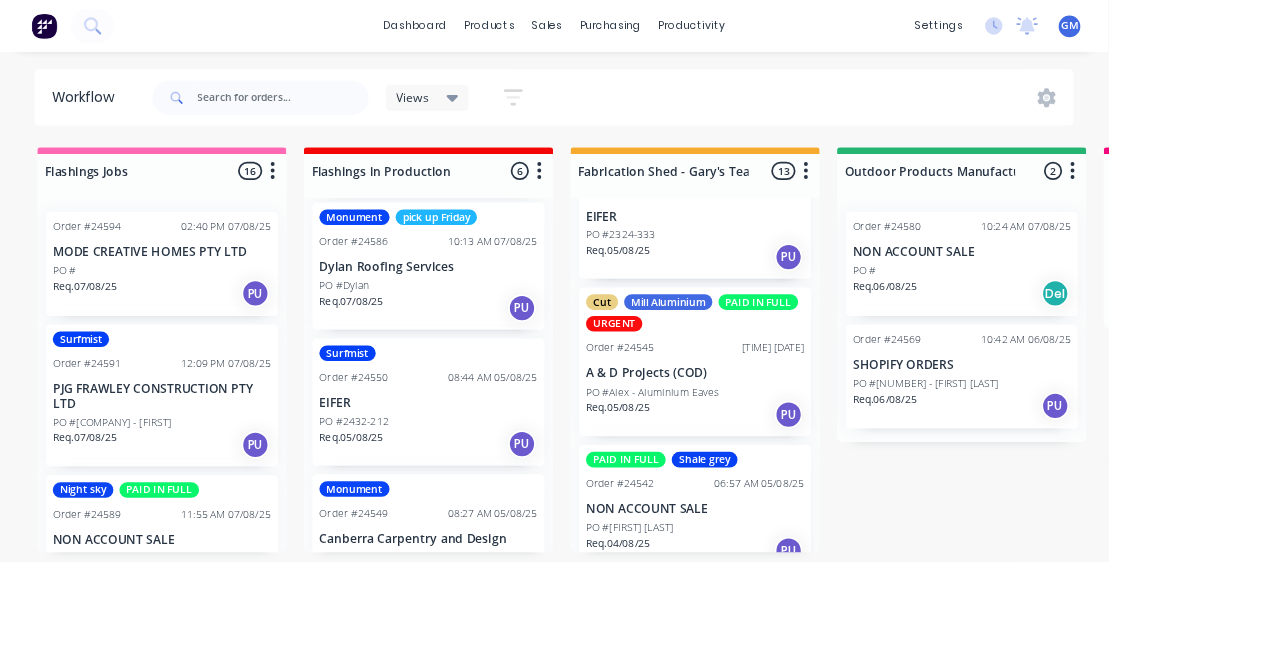 click on "A & D Projects (COD)" at bounding box center (803, 431) 